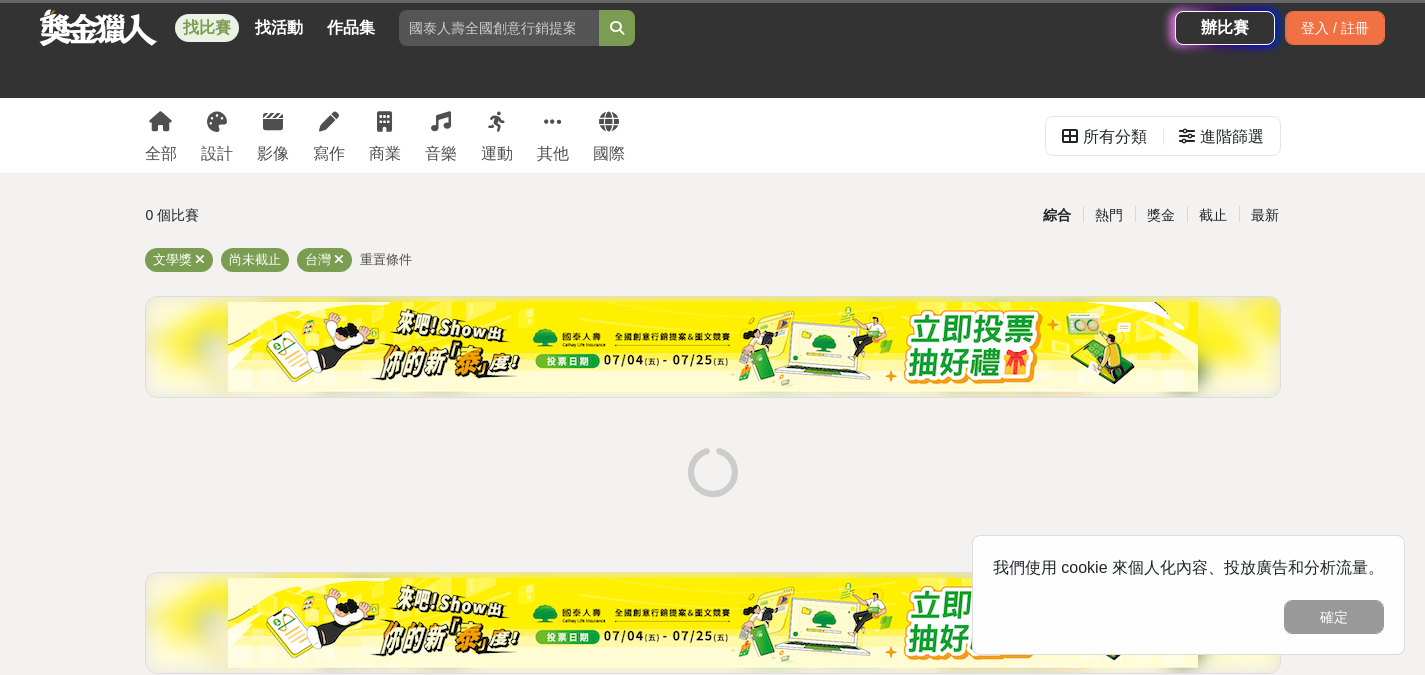 scroll, scrollTop: 86, scrollLeft: 0, axis: vertical 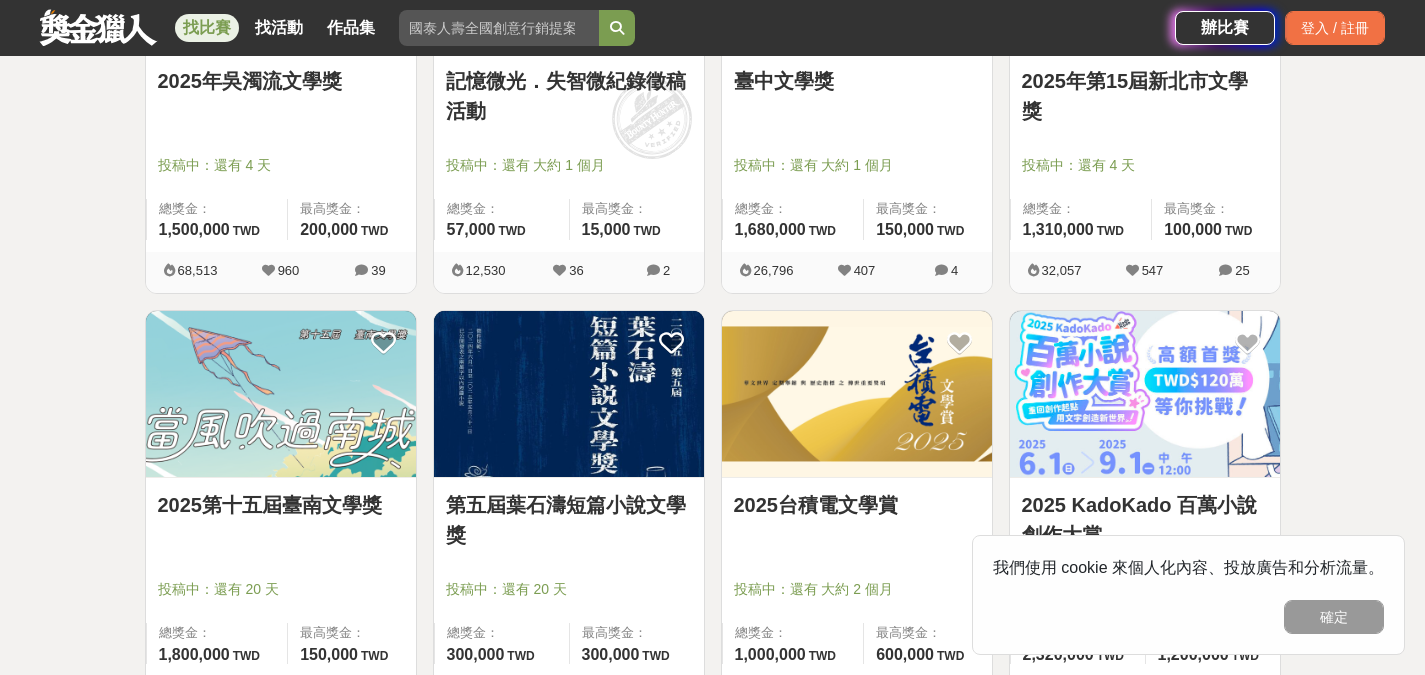 click on "臺中文學獎" at bounding box center (857, 81) 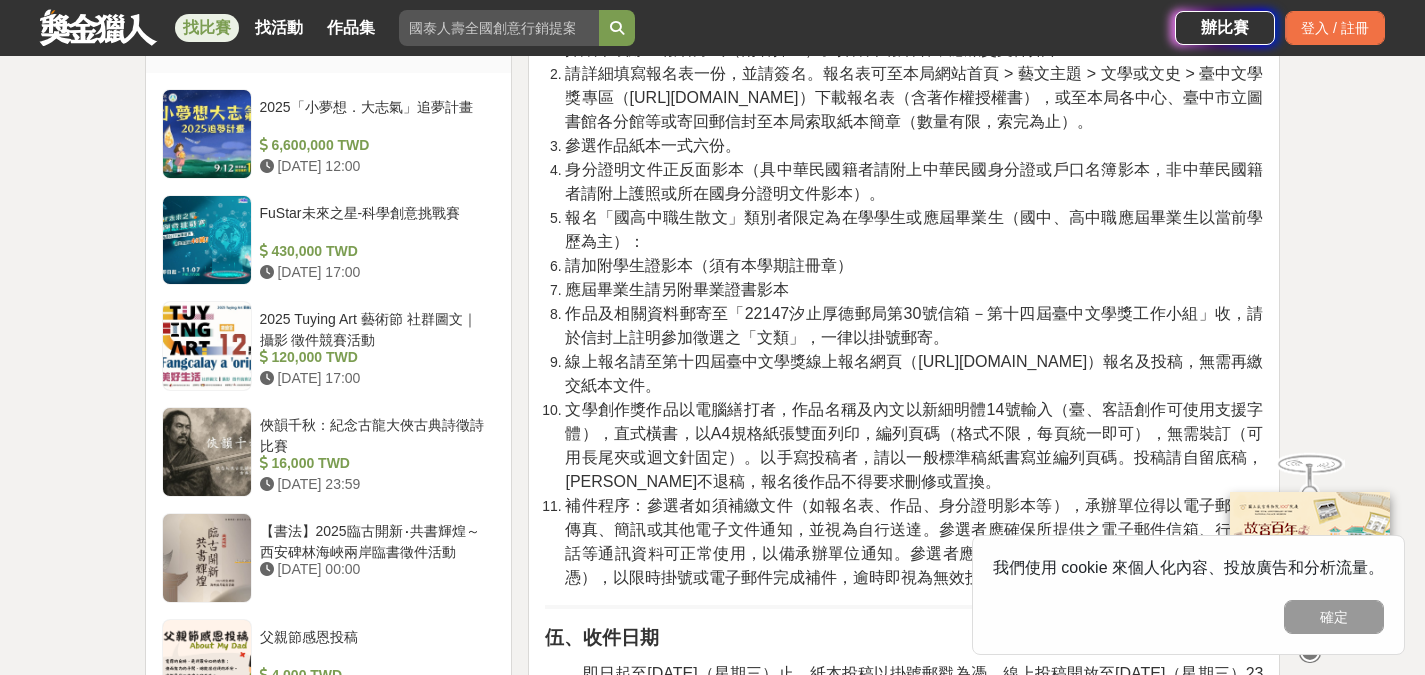 scroll, scrollTop: 1579, scrollLeft: 0, axis: vertical 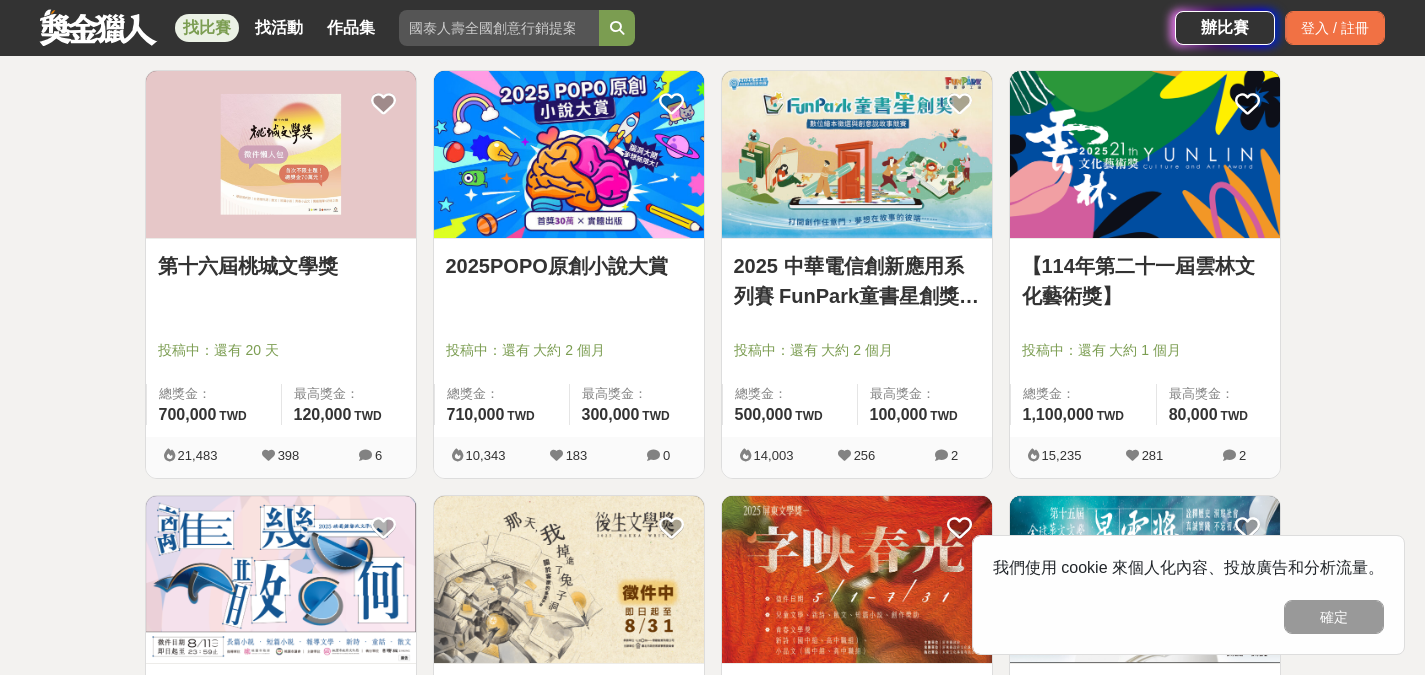 click at bounding box center (575, 322) 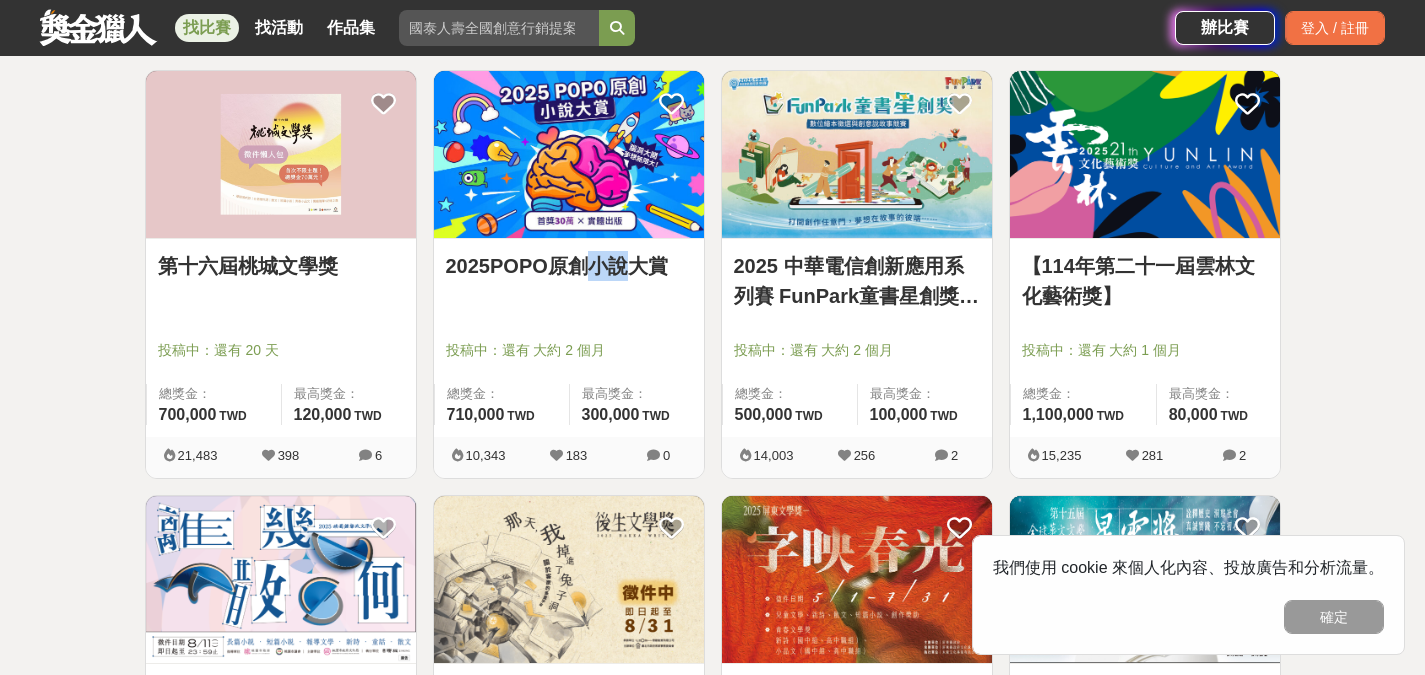 click on "2025POPO原創小說大賞" at bounding box center (569, 277) 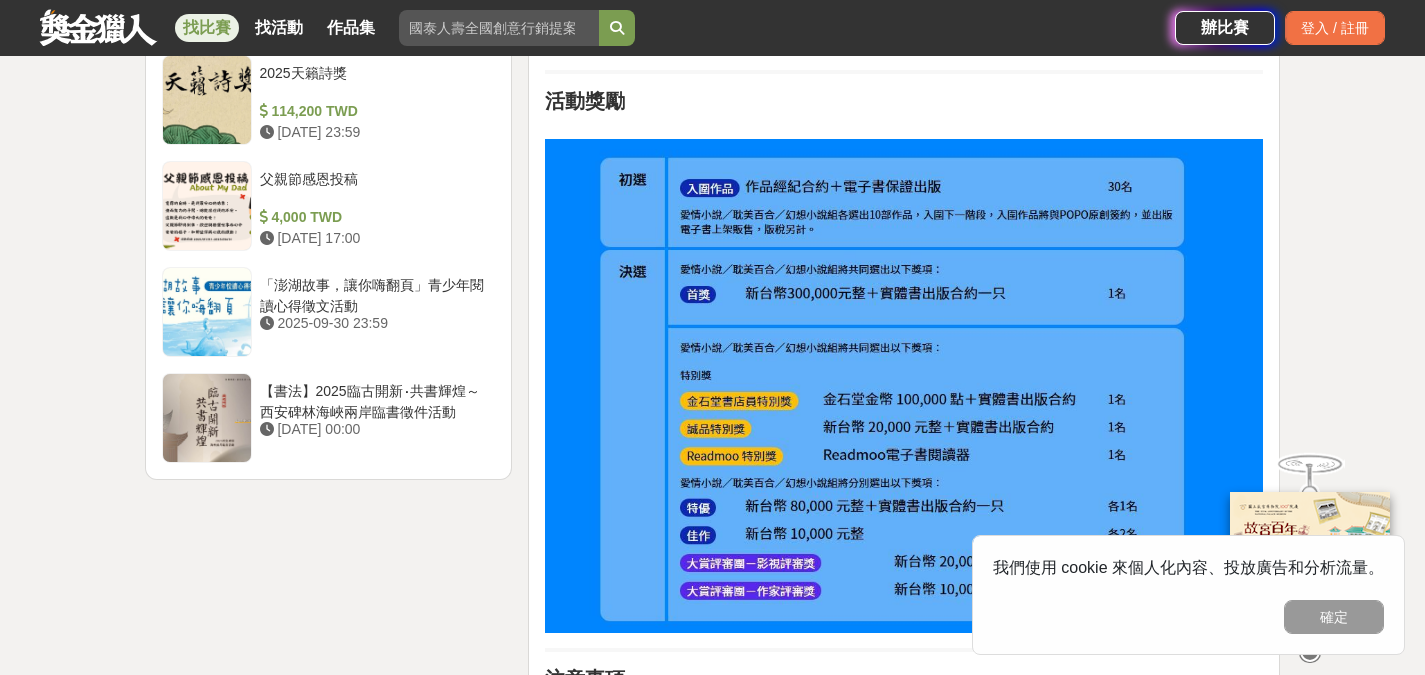 scroll, scrollTop: 2502, scrollLeft: 0, axis: vertical 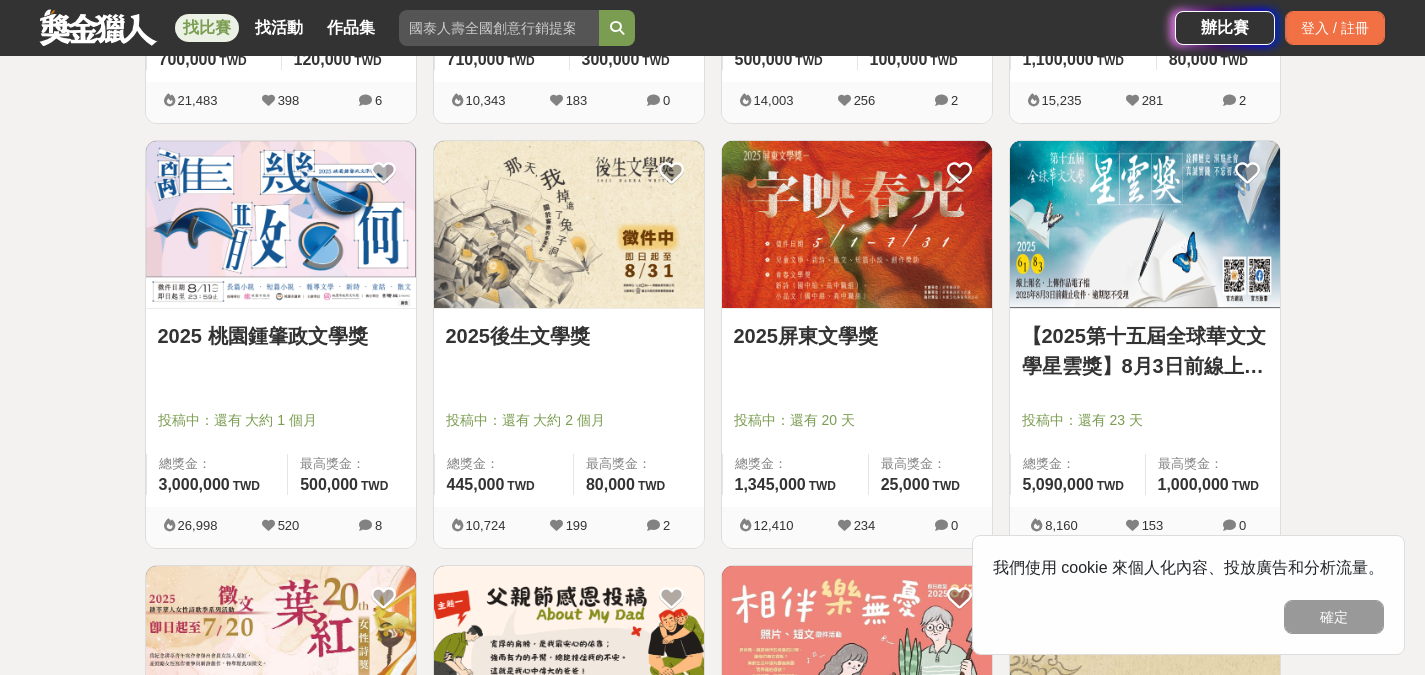 click on "2025後生文學獎" at bounding box center [569, 347] 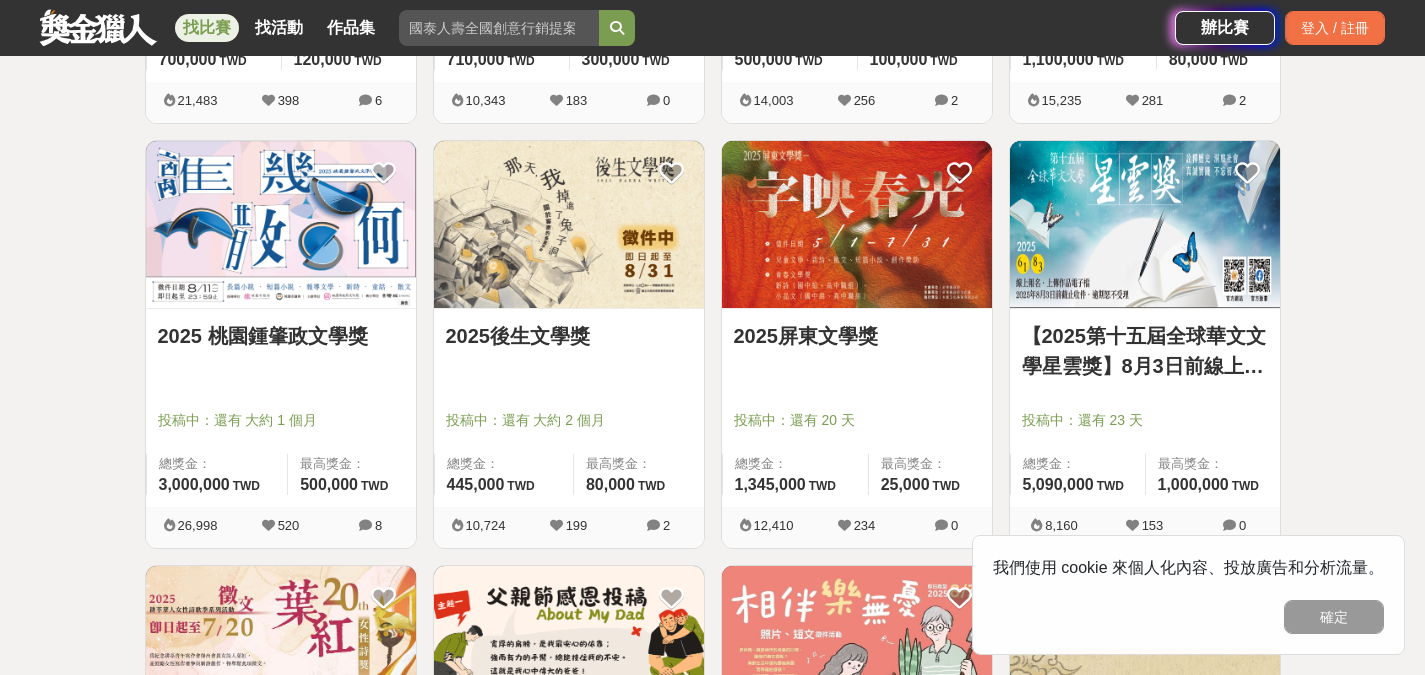 click on "2025後生文學獎" at bounding box center (569, 336) 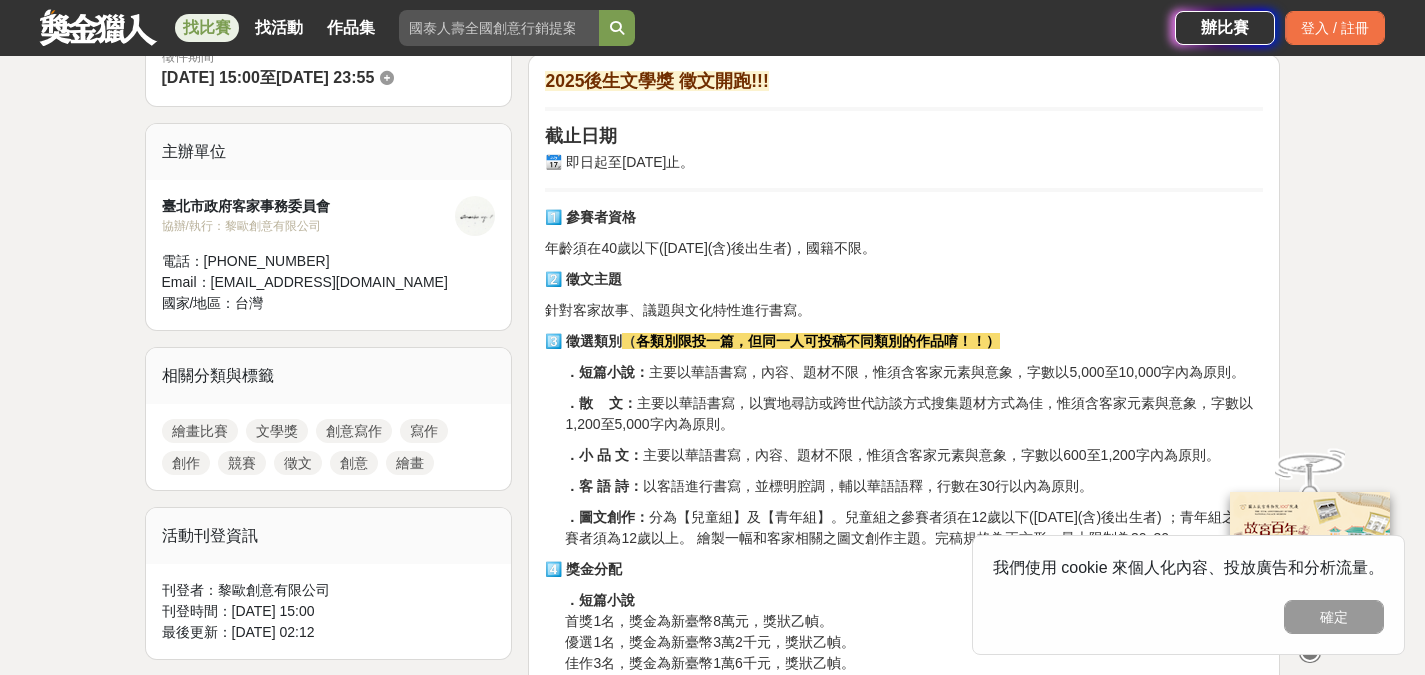 scroll, scrollTop: 627, scrollLeft: 0, axis: vertical 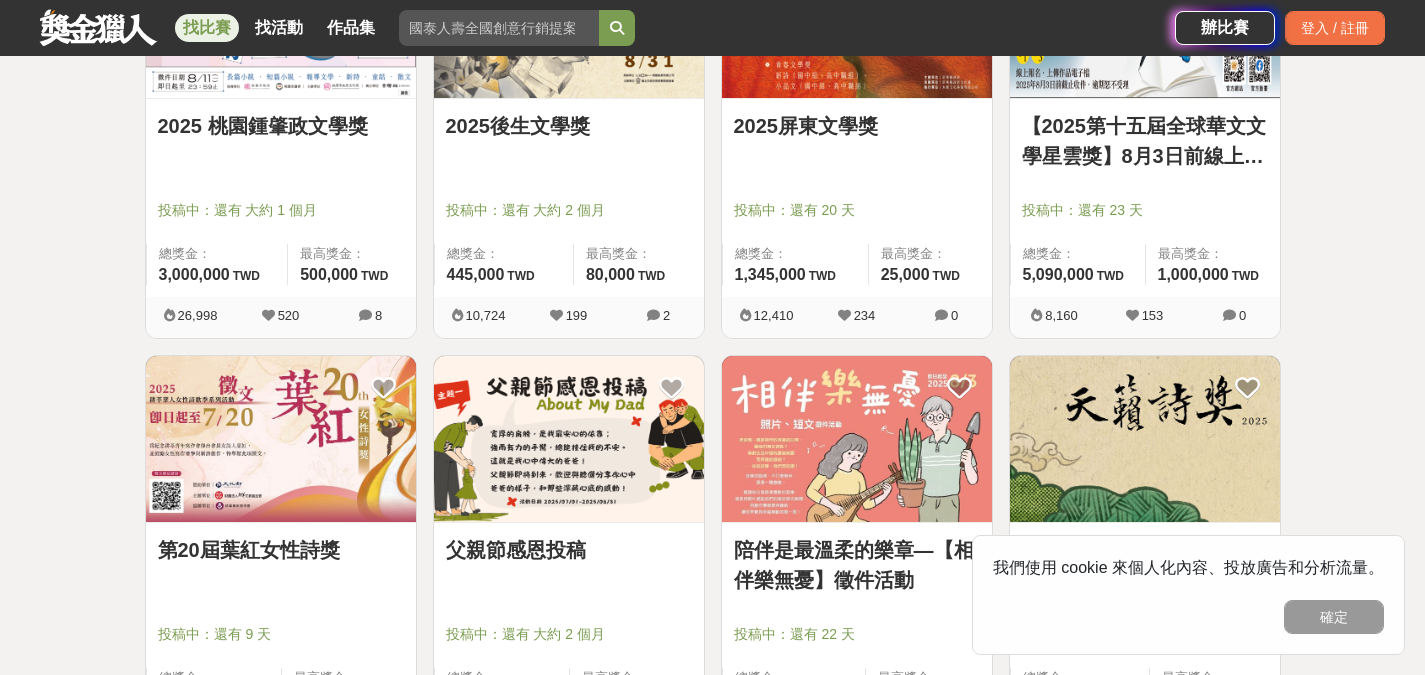 click on "2025 桃園鍾肇政文學獎" at bounding box center (281, 126) 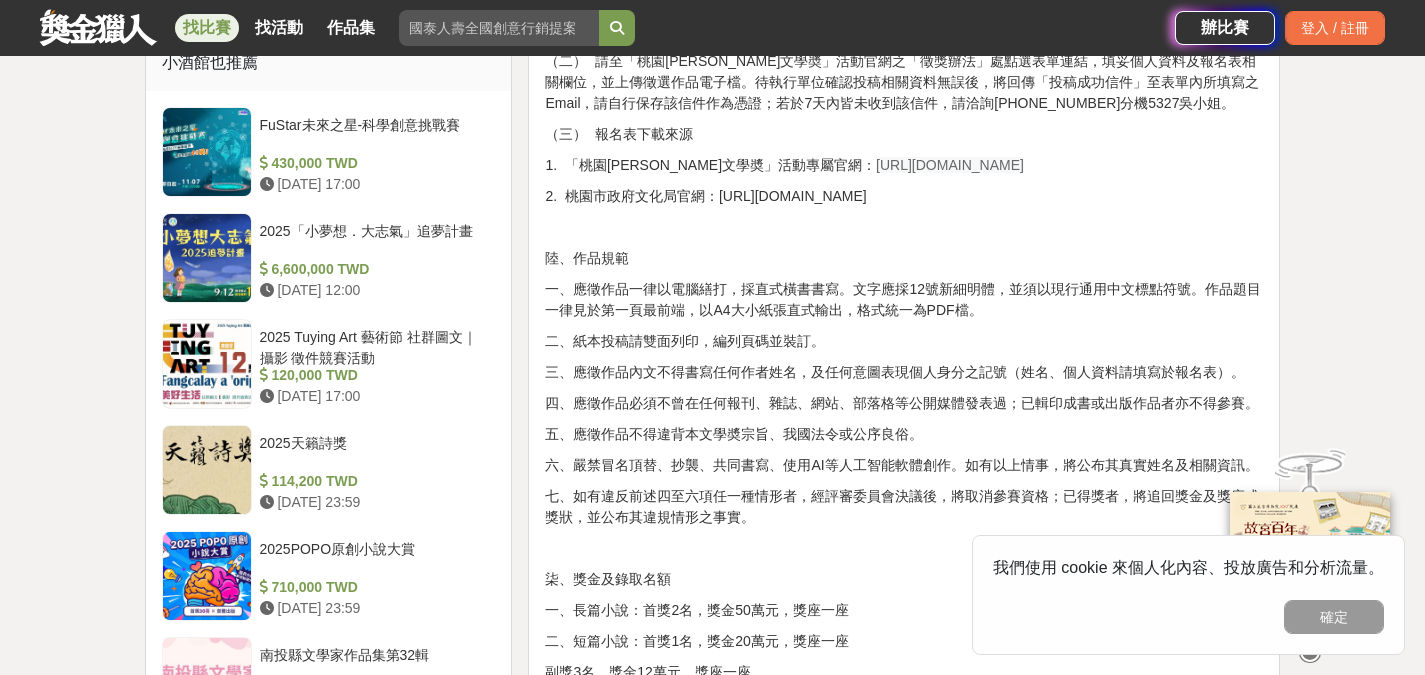 scroll, scrollTop: 1803, scrollLeft: 0, axis: vertical 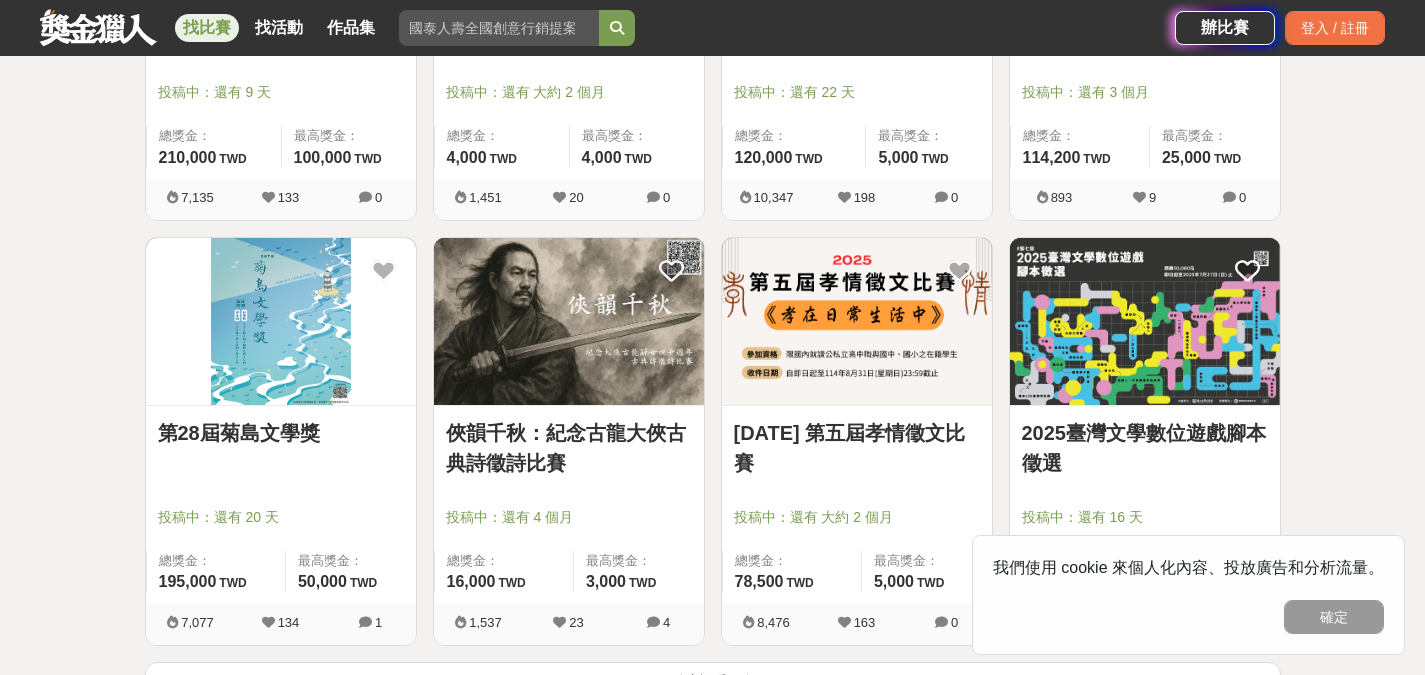 click on "第28屆菊島文學獎" at bounding box center (281, 433) 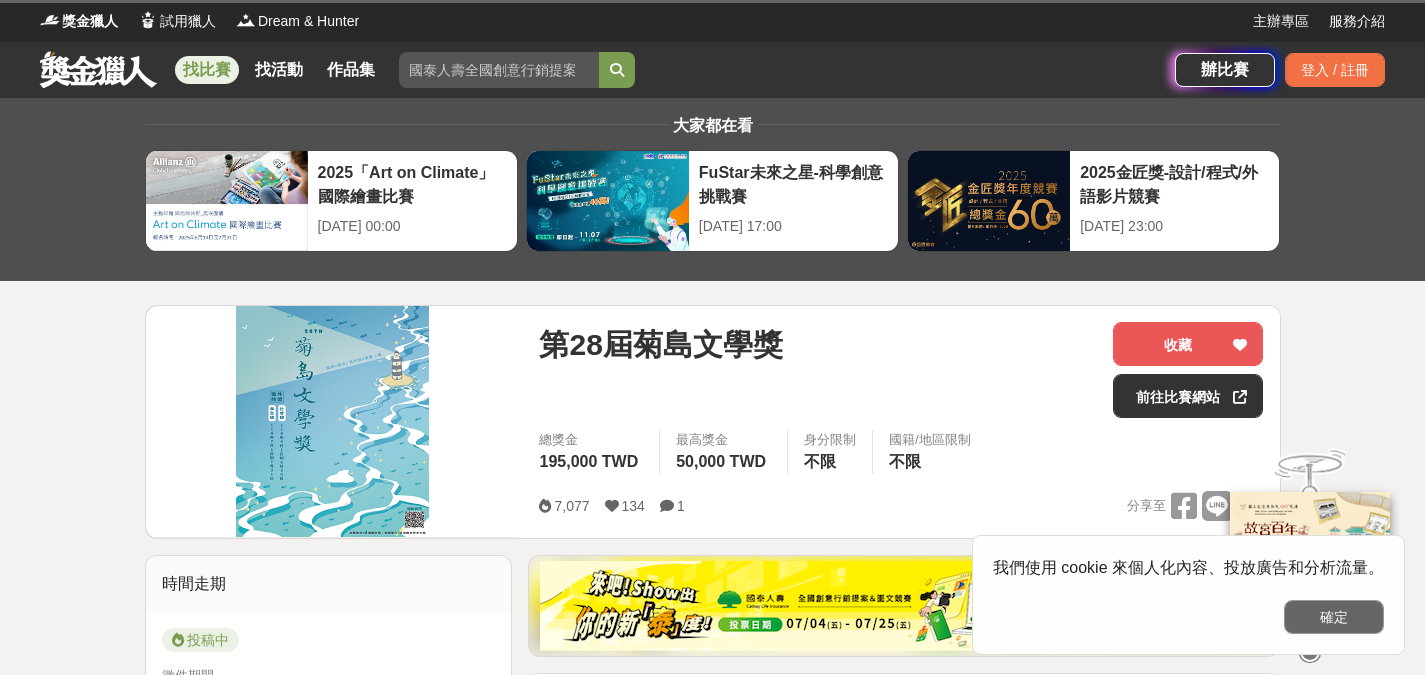 click on "確定" at bounding box center [1334, 617] 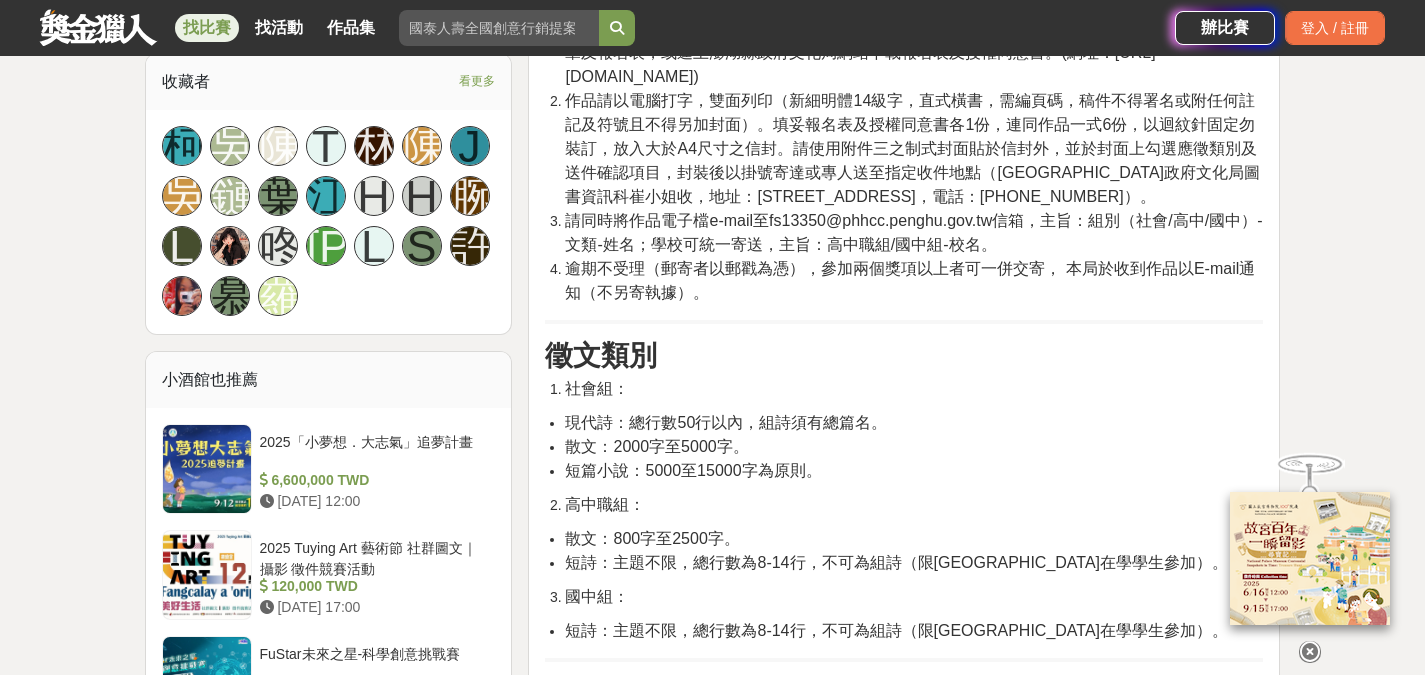 scroll, scrollTop: 1340, scrollLeft: 0, axis: vertical 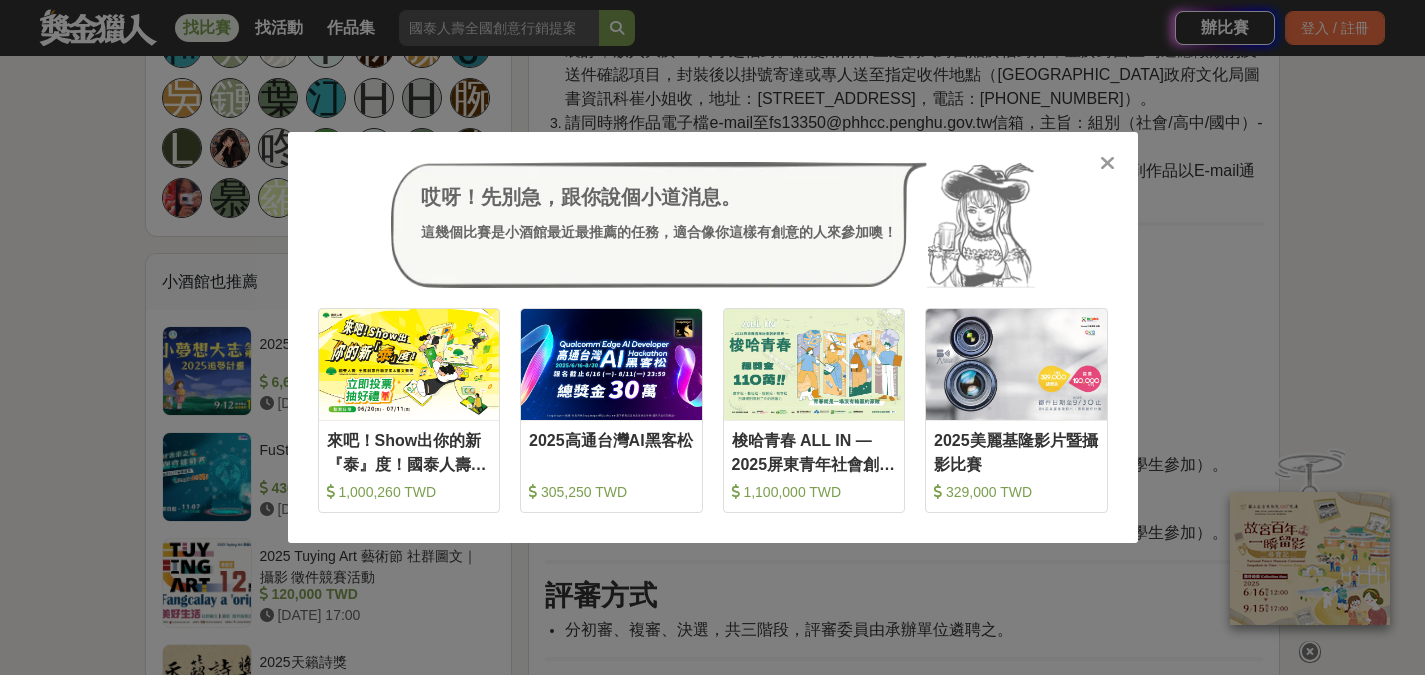 click at bounding box center [1107, 163] 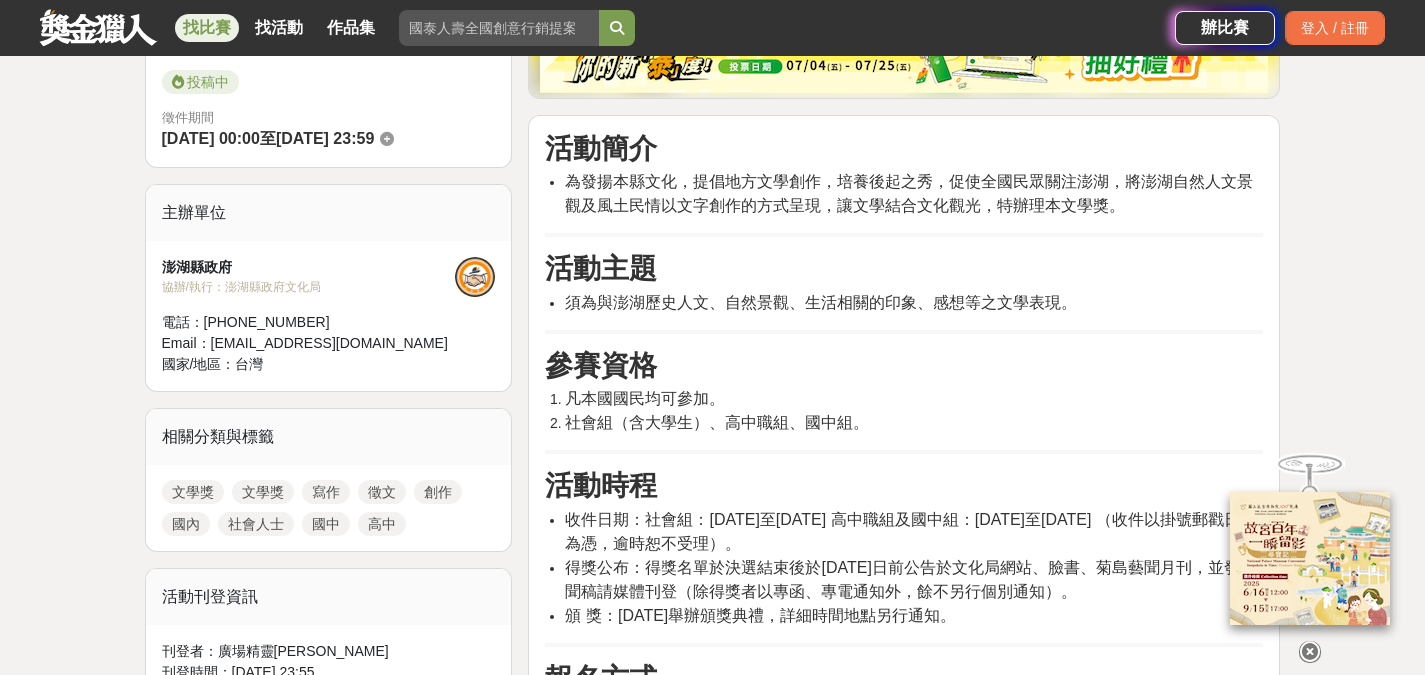scroll, scrollTop: 507, scrollLeft: 0, axis: vertical 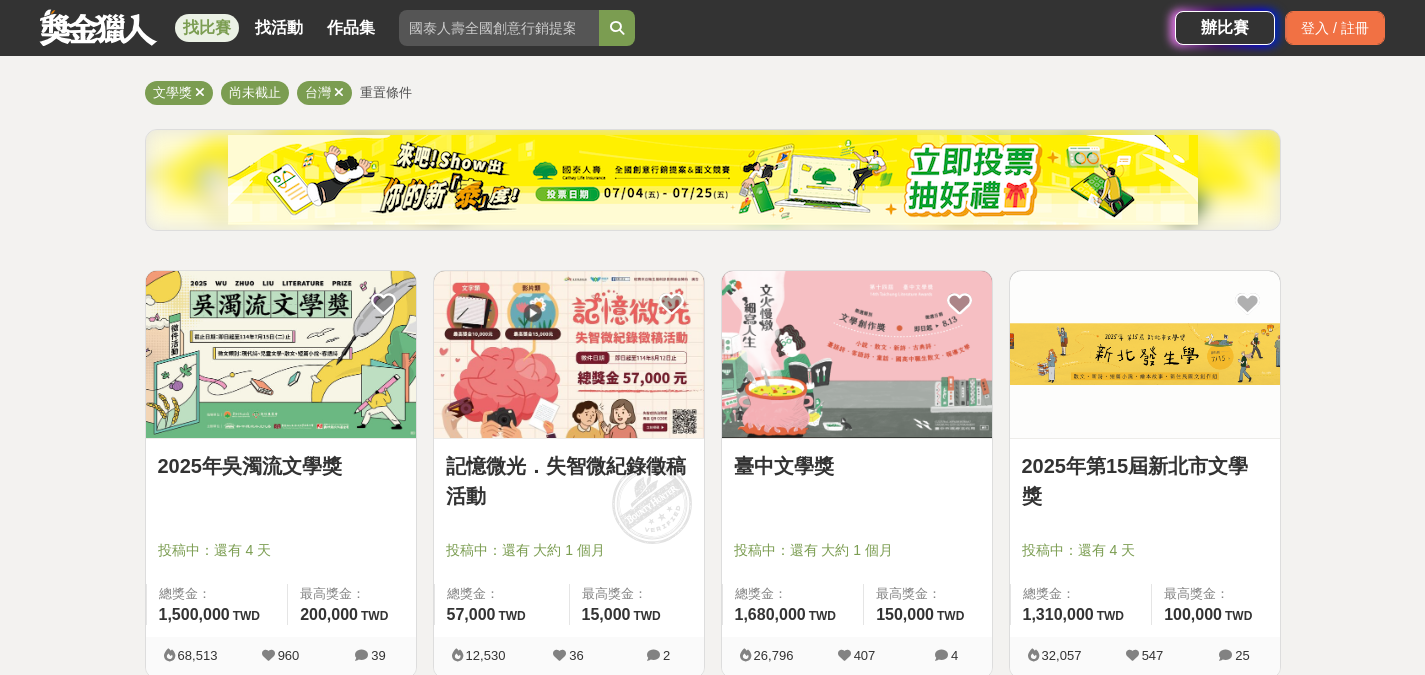 click at bounding box center [281, 354] 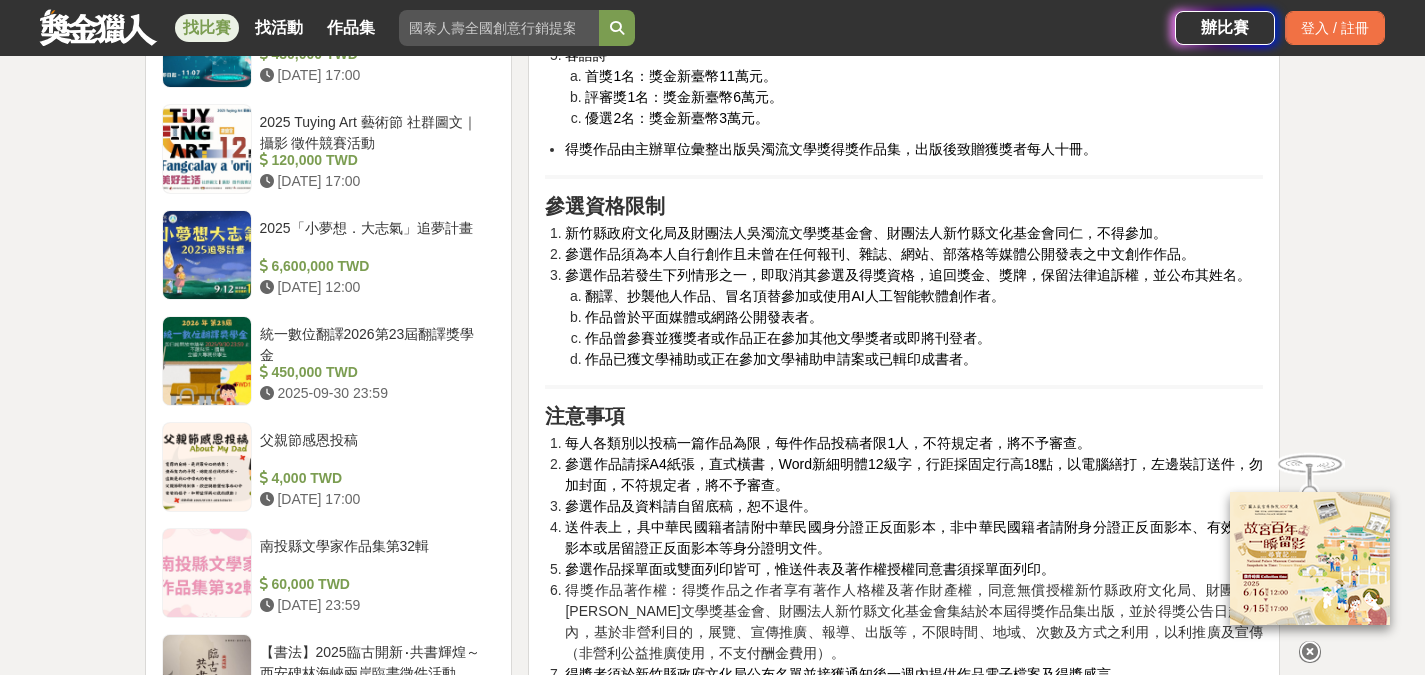 scroll, scrollTop: 1951, scrollLeft: 0, axis: vertical 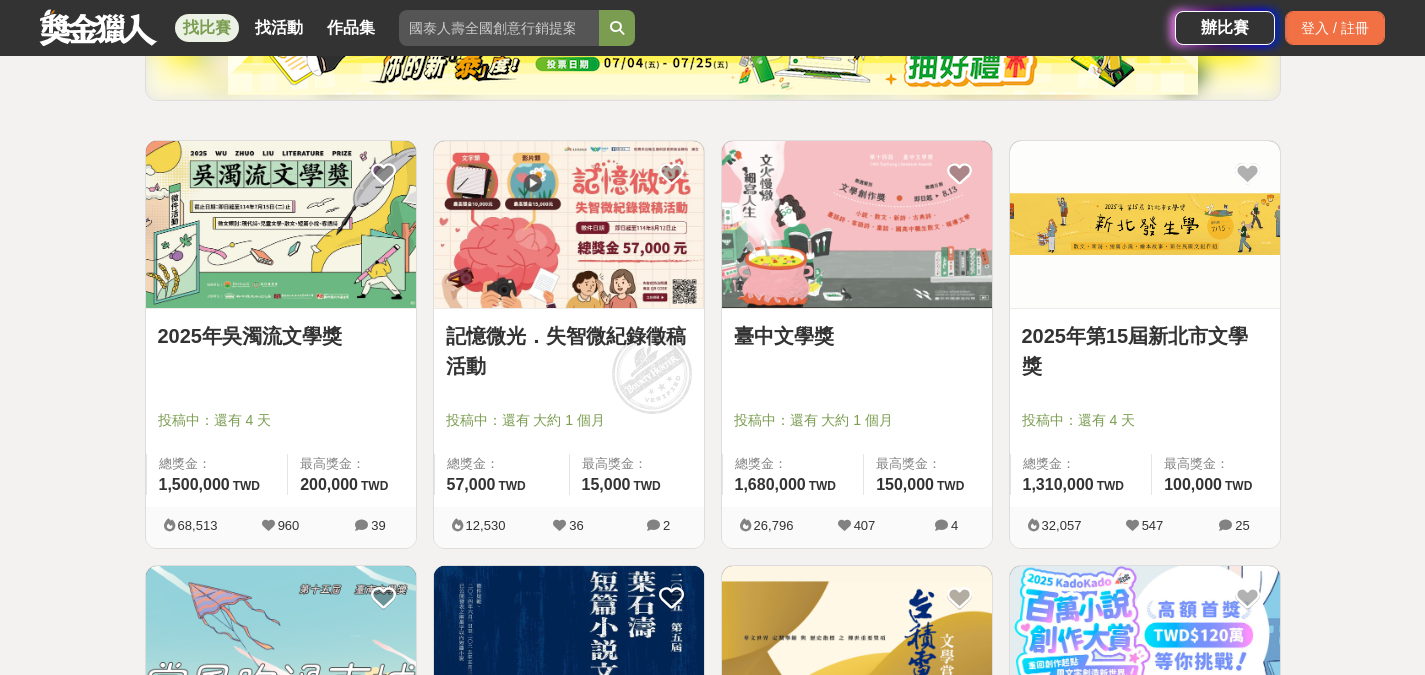 click on "臺中文學獎" at bounding box center [857, 336] 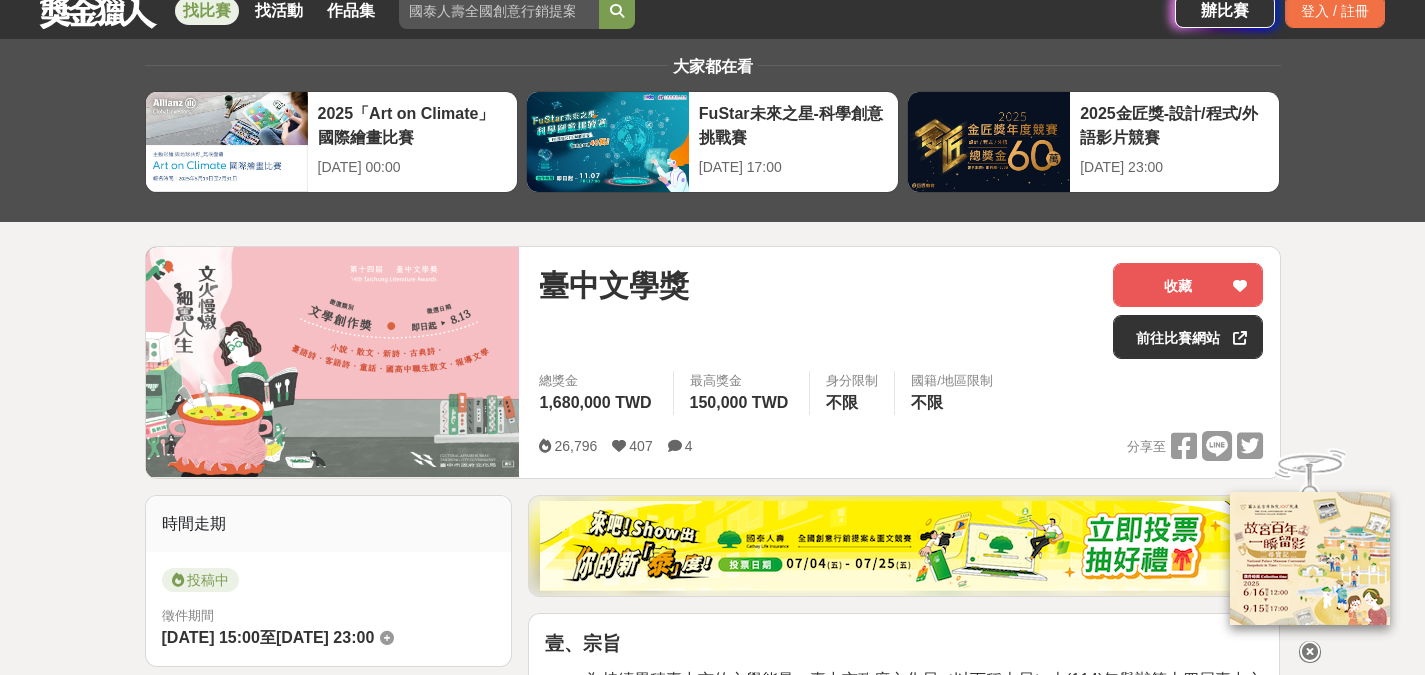 scroll, scrollTop: 0, scrollLeft: 0, axis: both 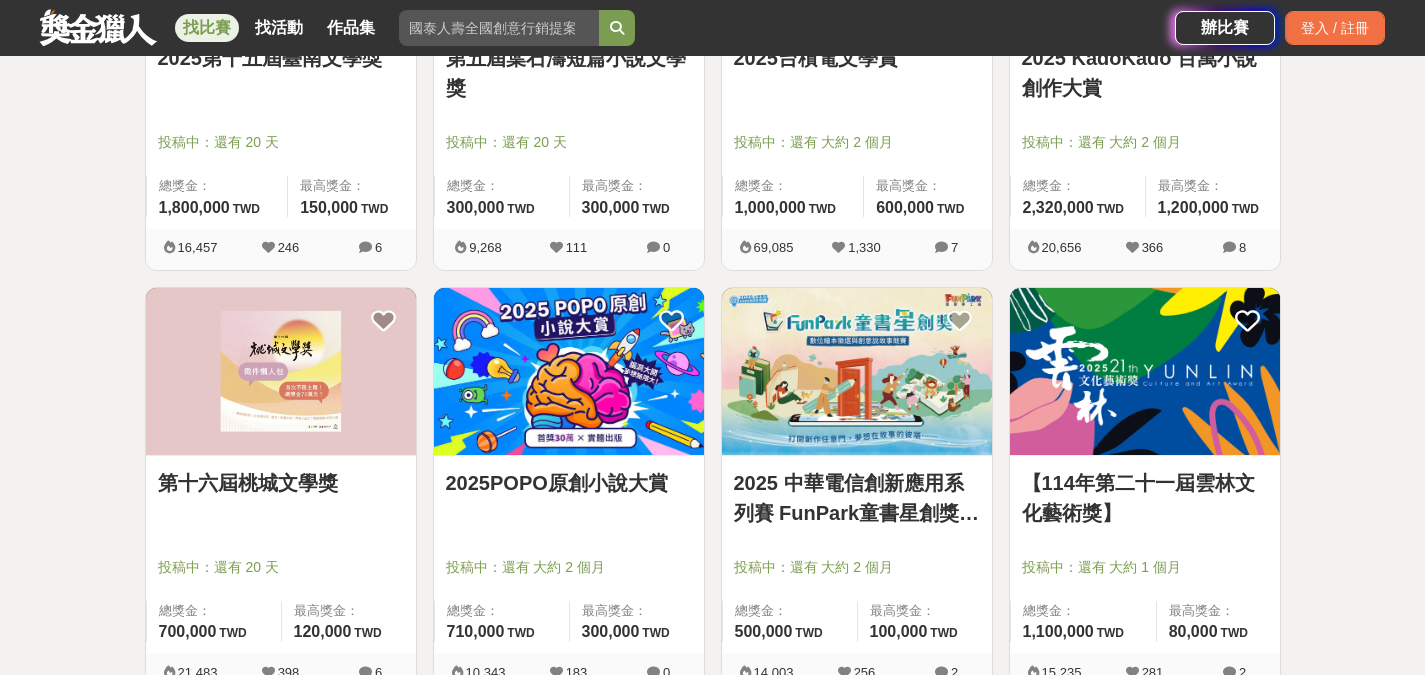 click on "第十六屆桃城文學獎" at bounding box center [281, 483] 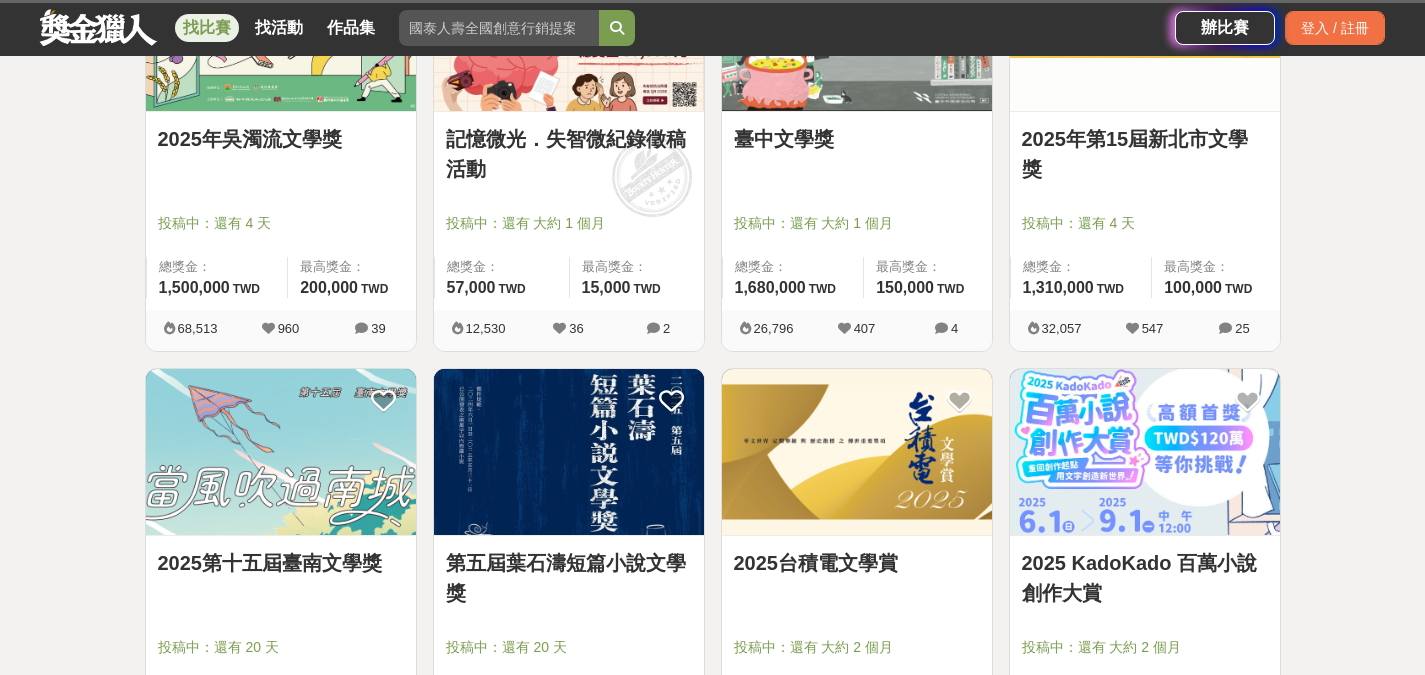 scroll, scrollTop: 495, scrollLeft: 0, axis: vertical 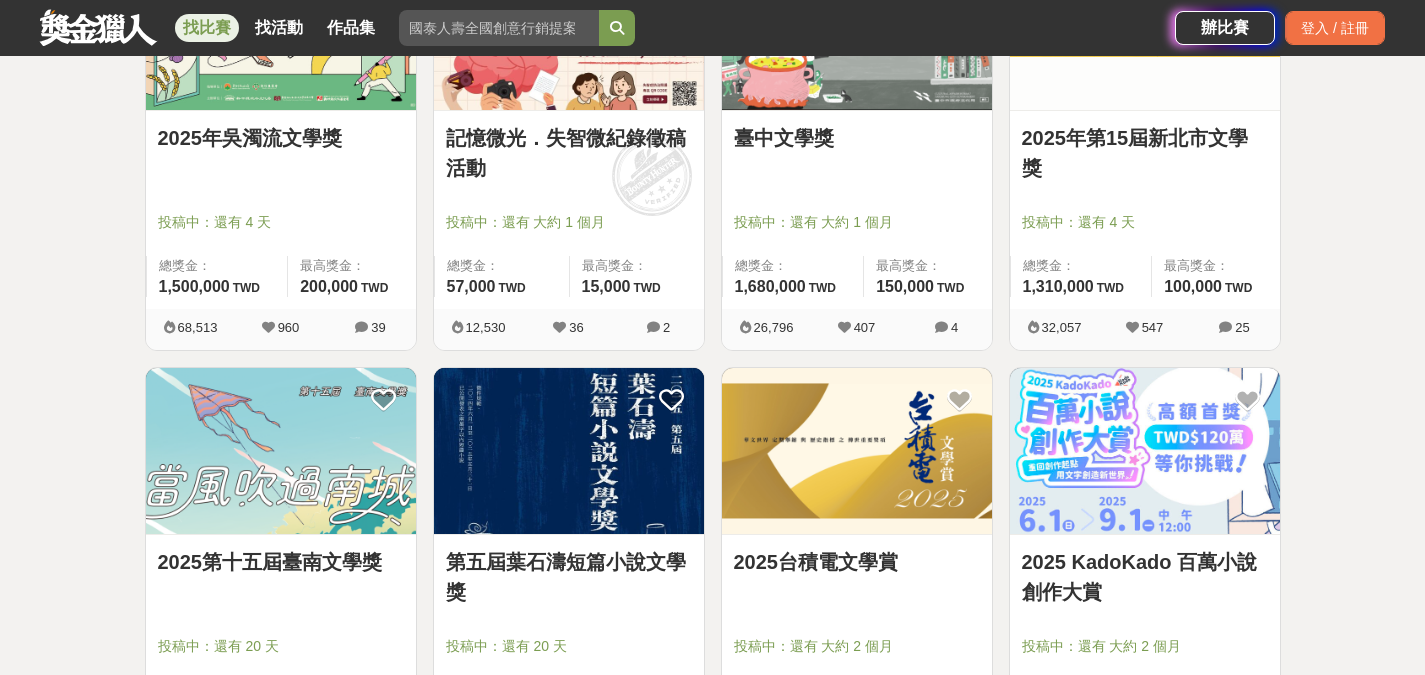 click on "臺中文學獎" at bounding box center [857, 138] 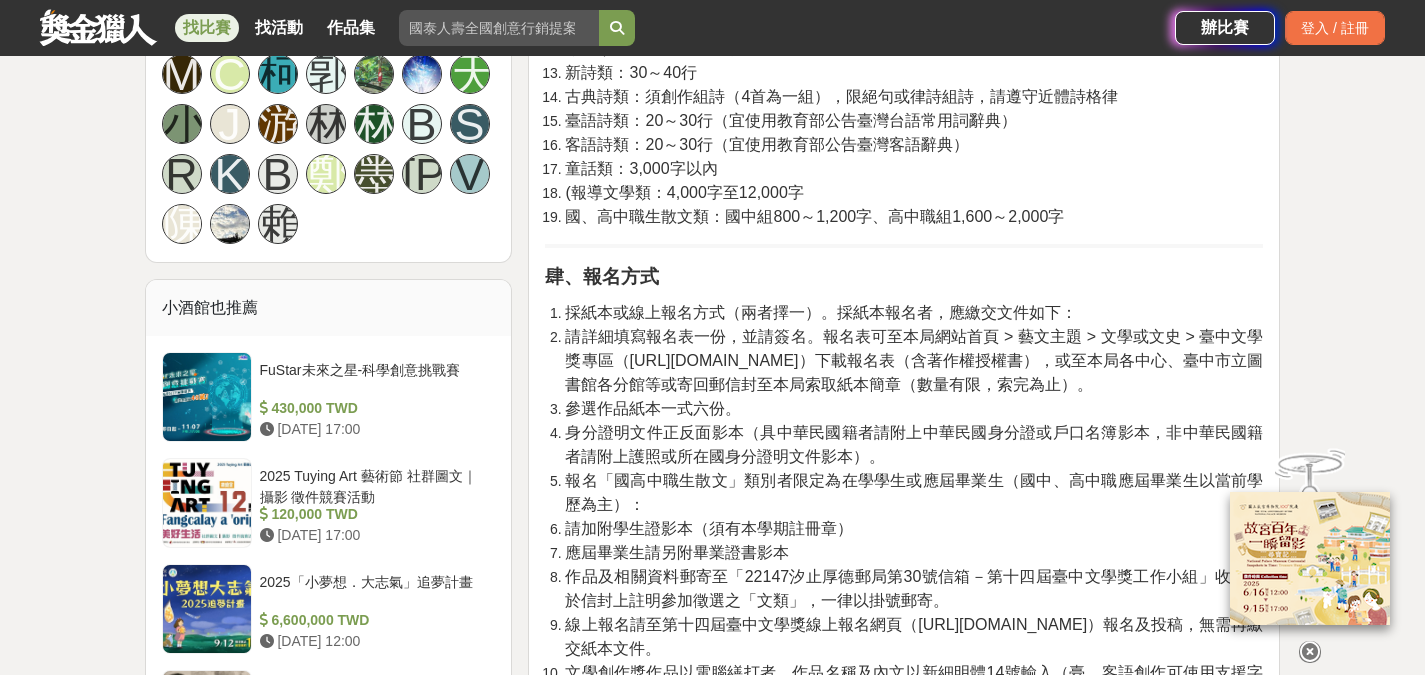 scroll, scrollTop: 1373, scrollLeft: 0, axis: vertical 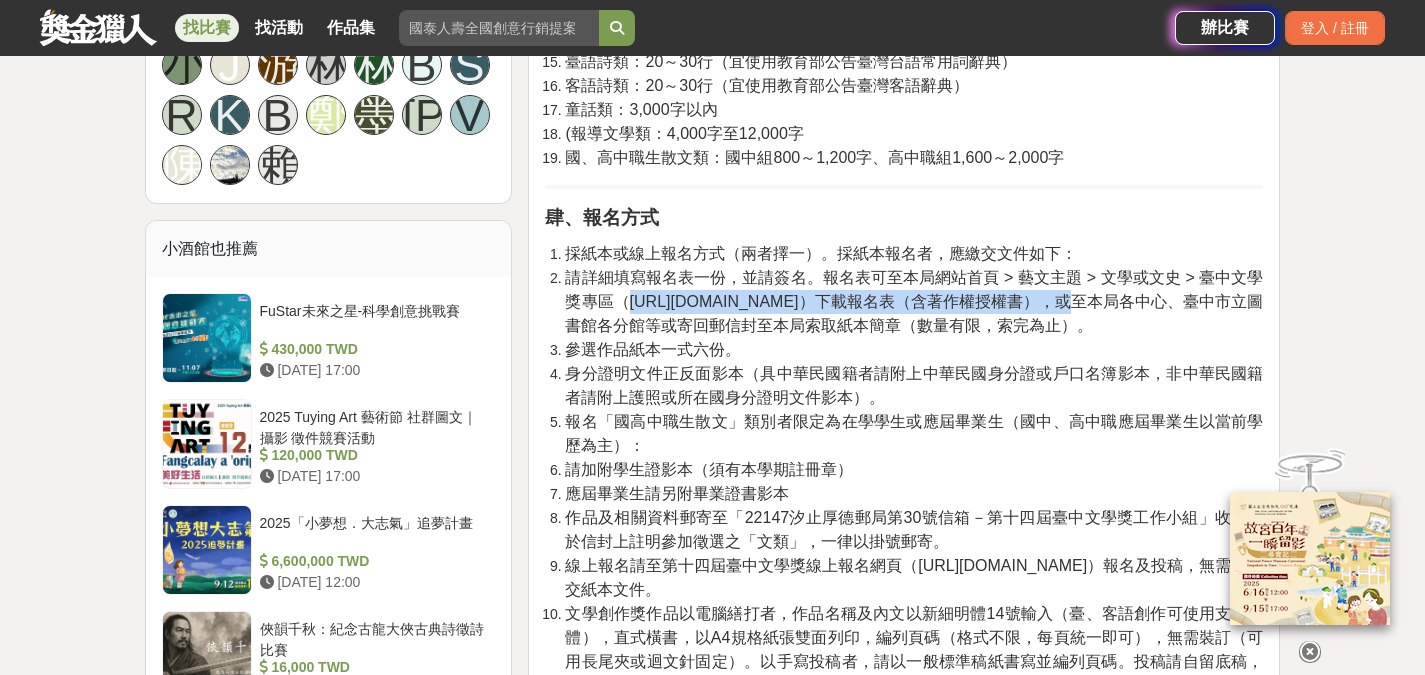 drag, startPoint x: 631, startPoint y: 300, endPoint x: 905, endPoint y: 298, distance: 274.0073 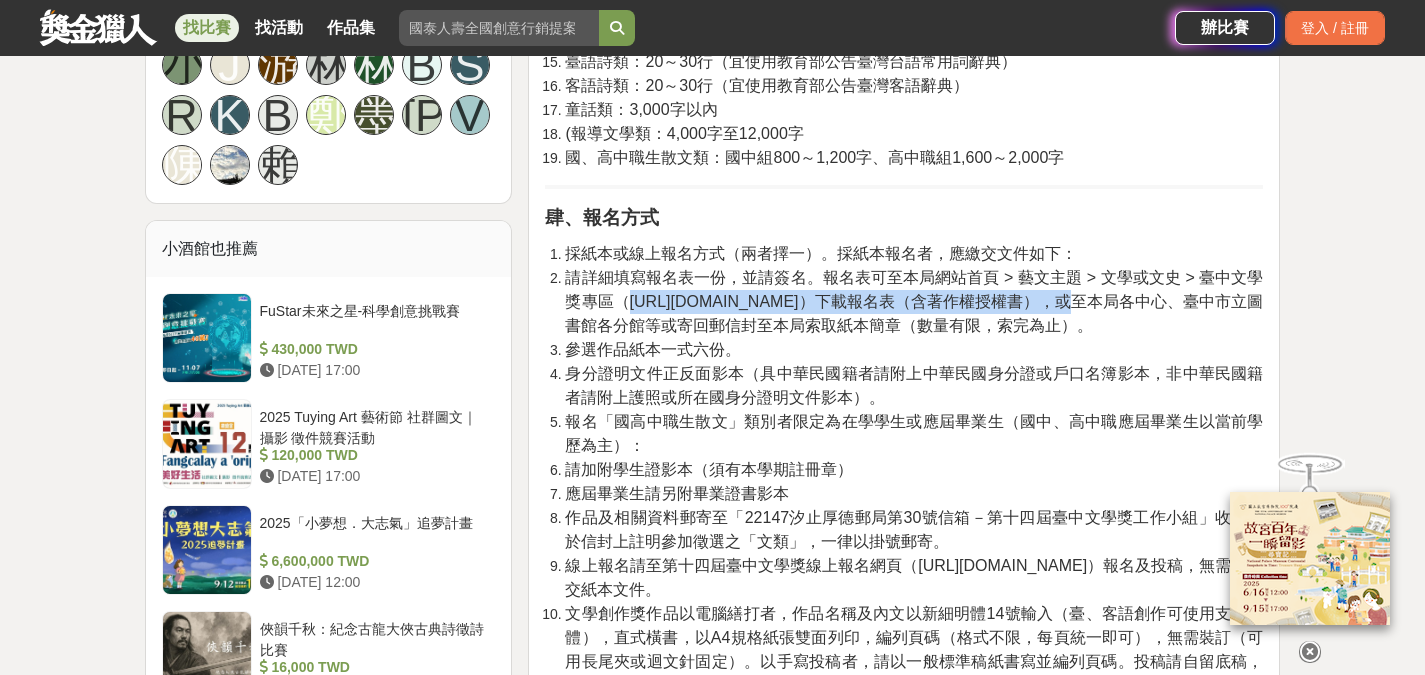 click on "請詳細填寫報名表一份，並請簽名。報名表可至本局網站首頁 > 藝文主題 > 文學或文史 > 臺中文學獎專區（[URL][DOMAIN_NAME]）下載報名表（含著作權授權書），或至本局各中心、臺中市立圖書館各分館等或寄回郵信封至本局索取紙本簡章（數量有限，索完為止）。" at bounding box center (914, 301) 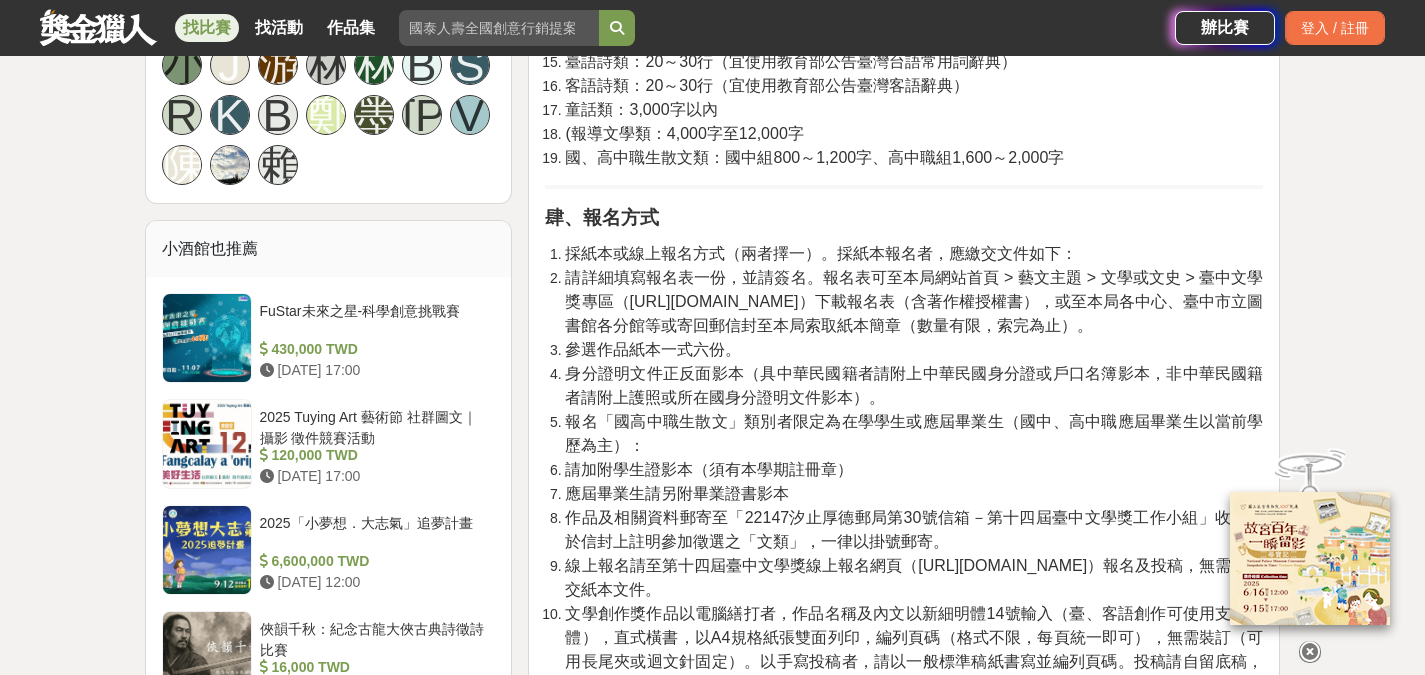 click on "請詳細填寫報名表一份，並請簽名。報名表可至本局網站首頁 > 藝文主題 > 文學或文史 > 臺中文學獎專區（[URL][DOMAIN_NAME]）下載報名表（含著作權授權書），或至本局各中心、臺中市立圖書館各分館等或寄回郵信封至本局索取紙本簡章（數量有限，索完為止）。" at bounding box center [914, 301] 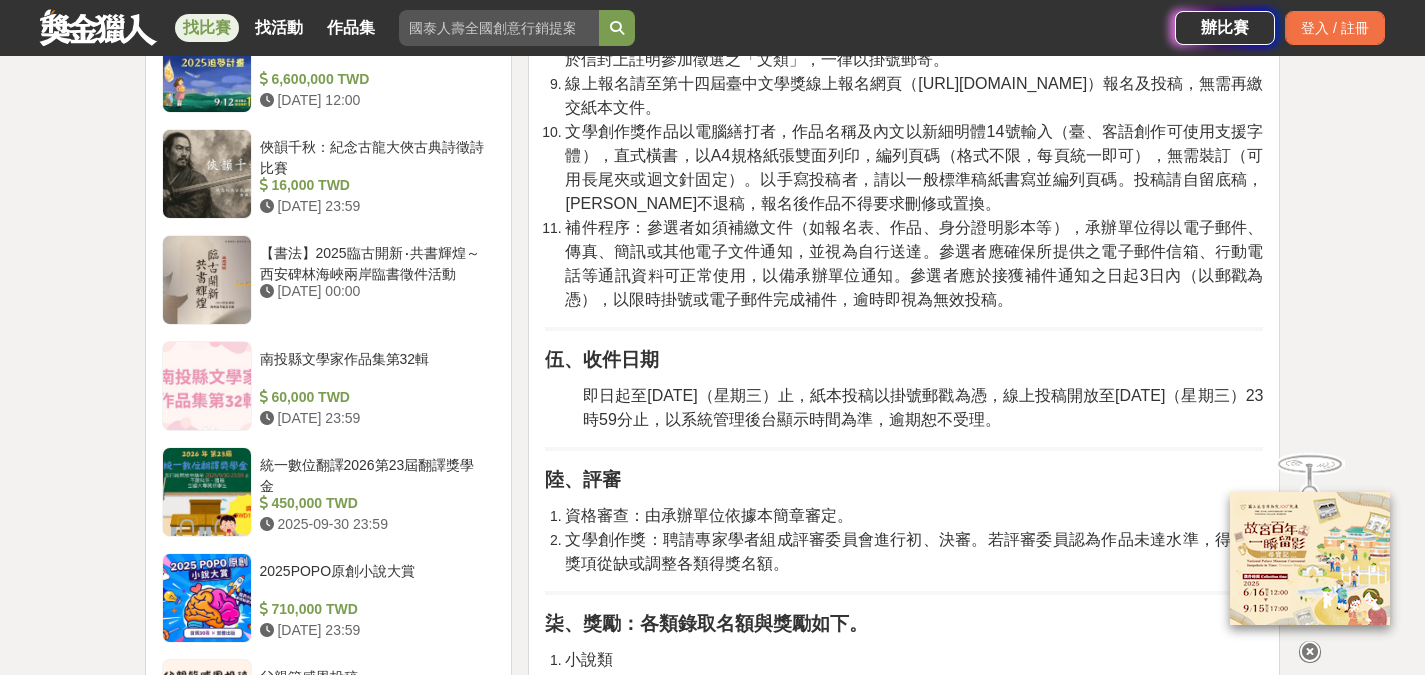 scroll, scrollTop: 1856, scrollLeft: 0, axis: vertical 